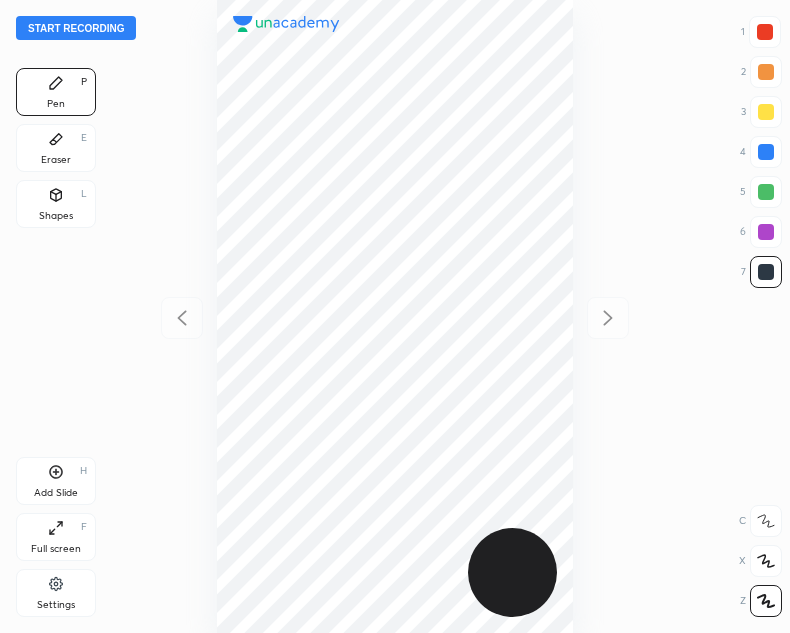scroll, scrollTop: 0, scrollLeft: 0, axis: both 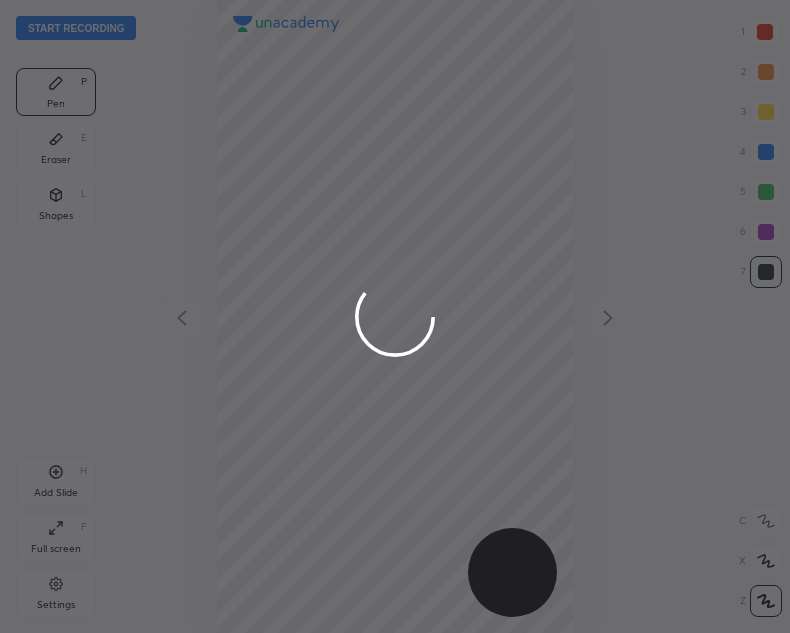 click at bounding box center [395, 316] 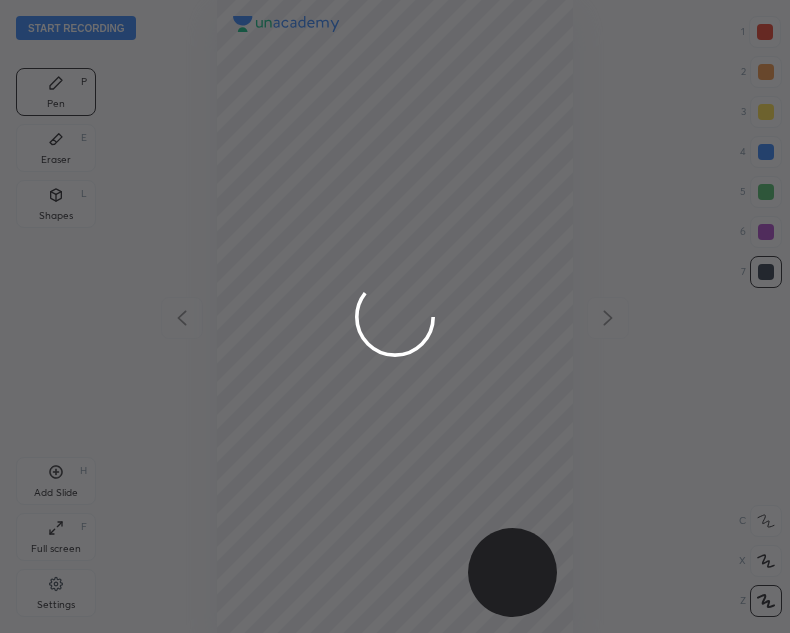 click at bounding box center [395, 316] 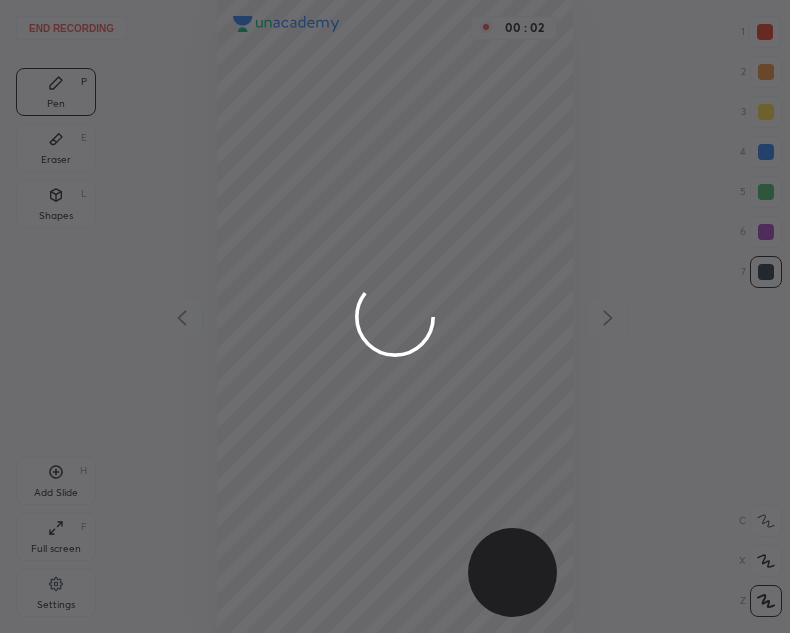 click at bounding box center (395, 316) 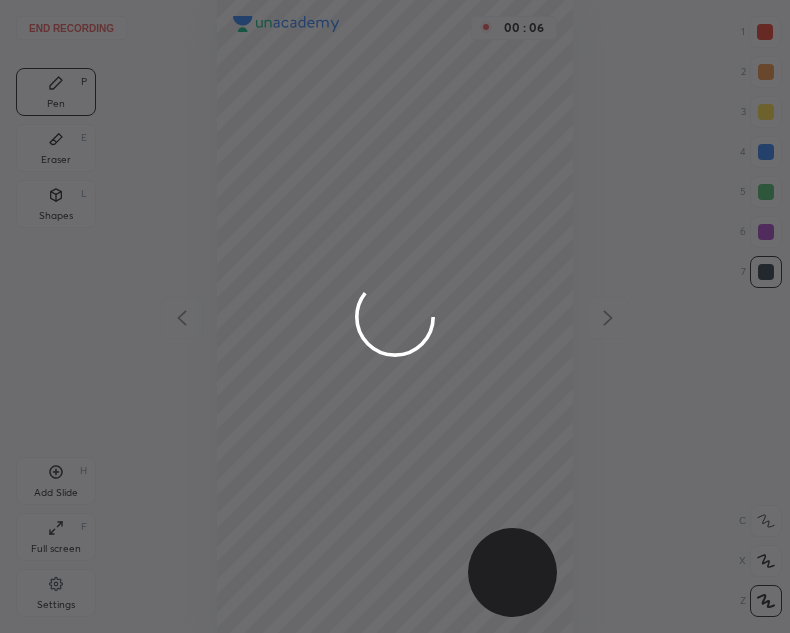 drag, startPoint x: 266, startPoint y: 359, endPoint x: 257, endPoint y: 353, distance: 10.816654 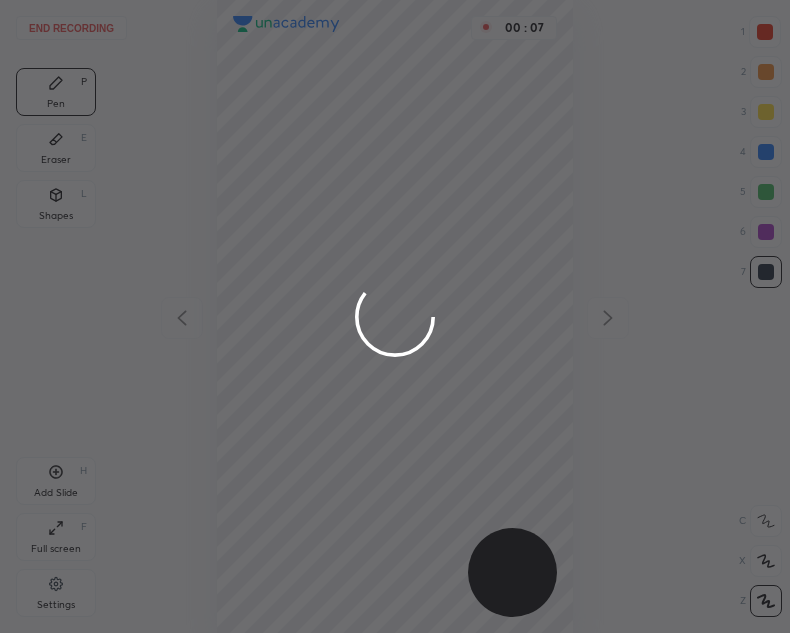 click at bounding box center (395, 316) 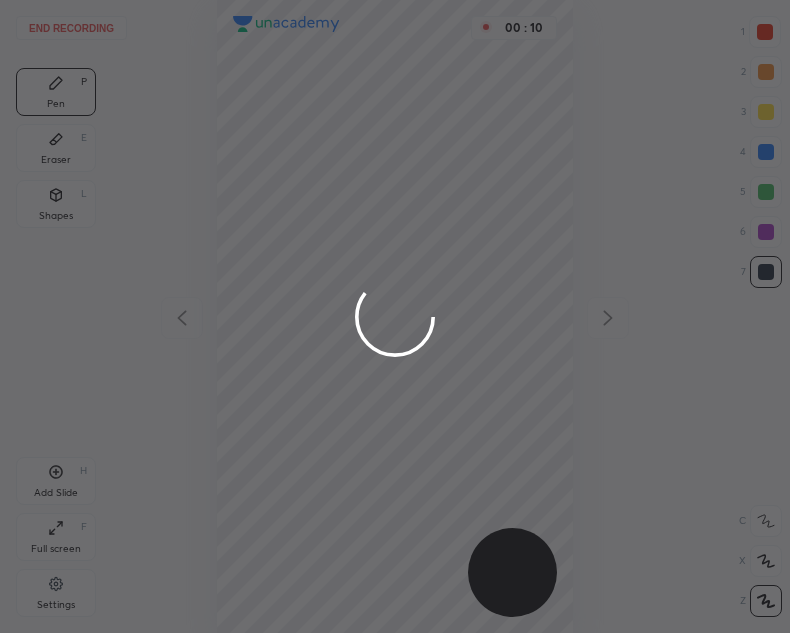click at bounding box center [395, 316] 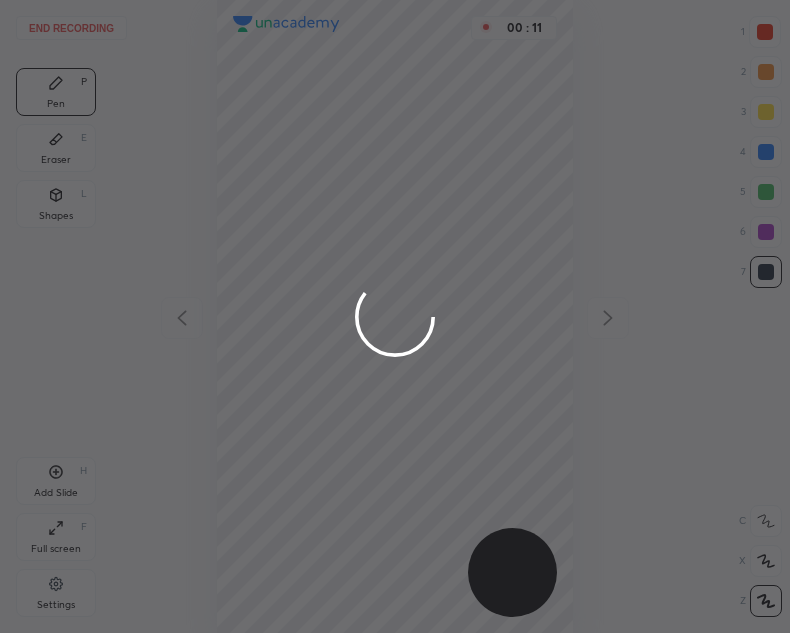 click at bounding box center [395, 316] 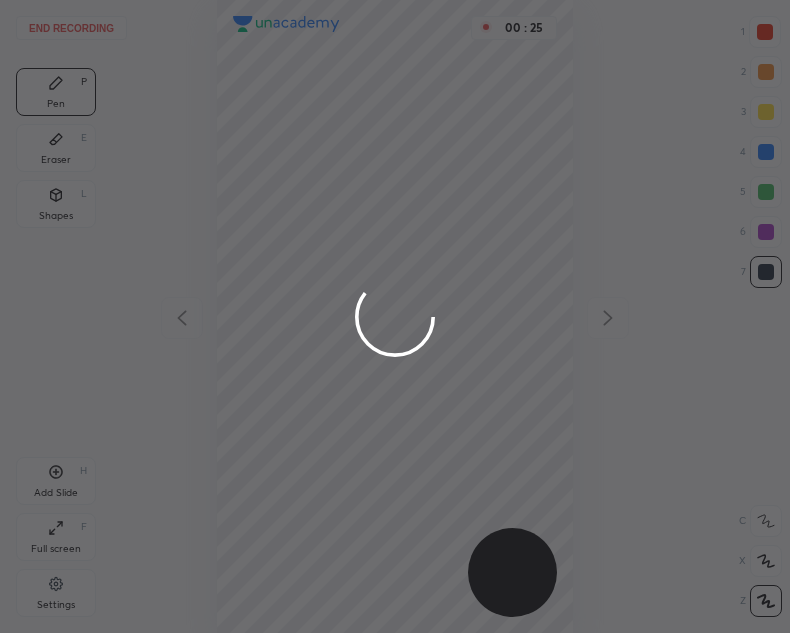 click at bounding box center [395, 316] 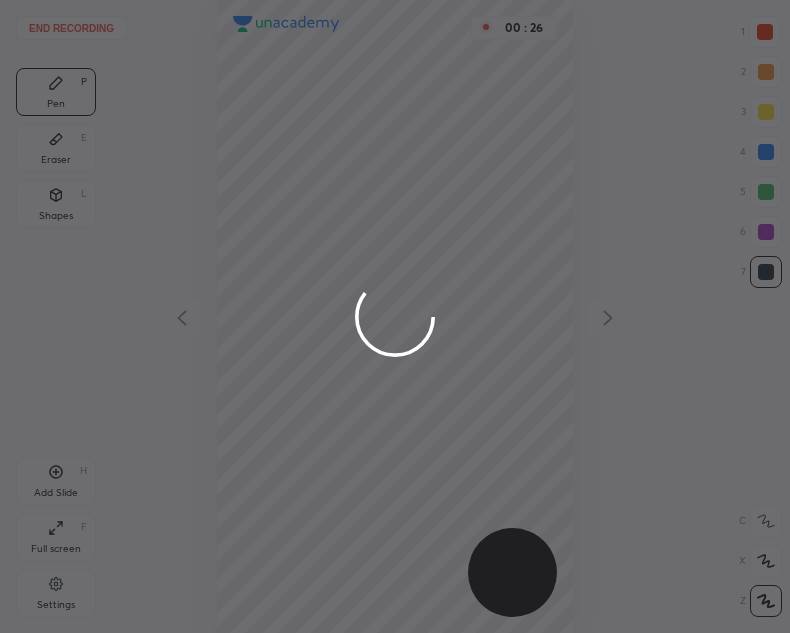 drag, startPoint x: 328, startPoint y: 331, endPoint x: 317, endPoint y: 334, distance: 11.401754 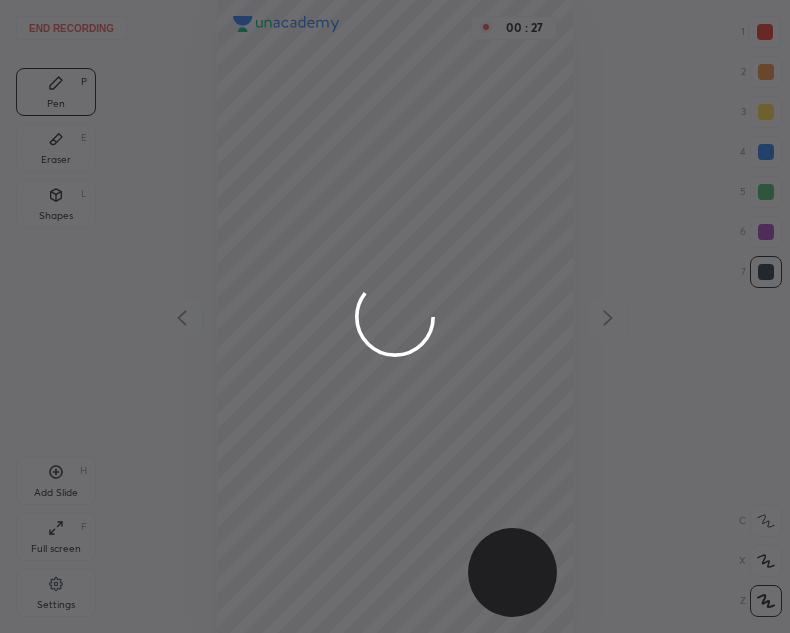 click at bounding box center [395, 316] 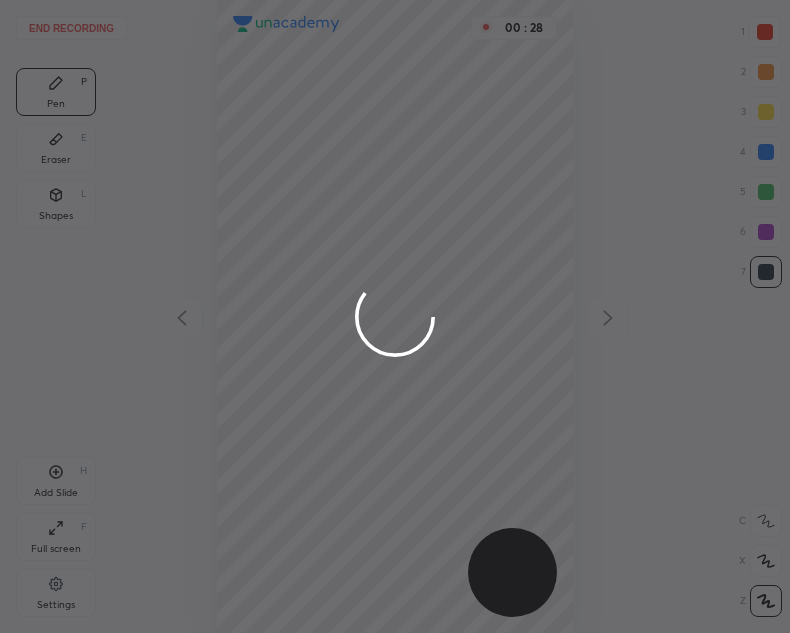 click at bounding box center [395, 316] 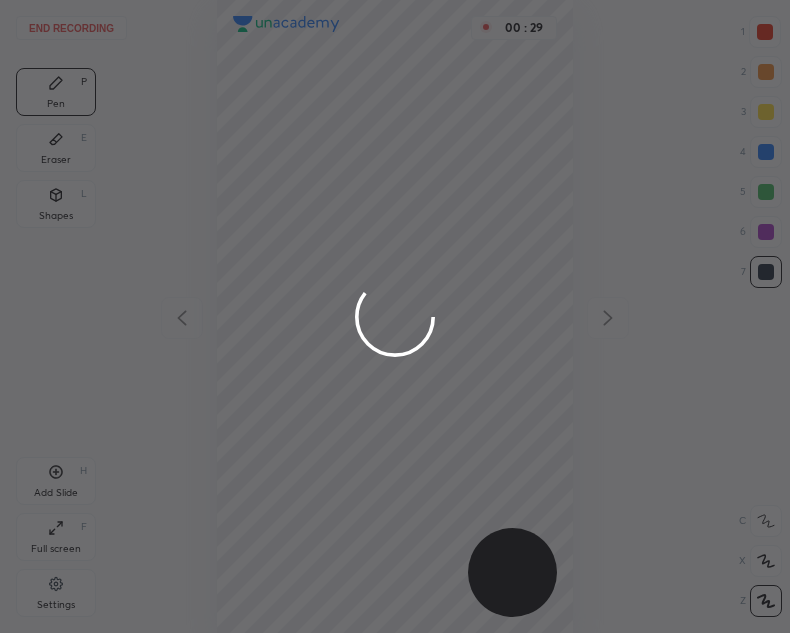 click at bounding box center (395, 316) 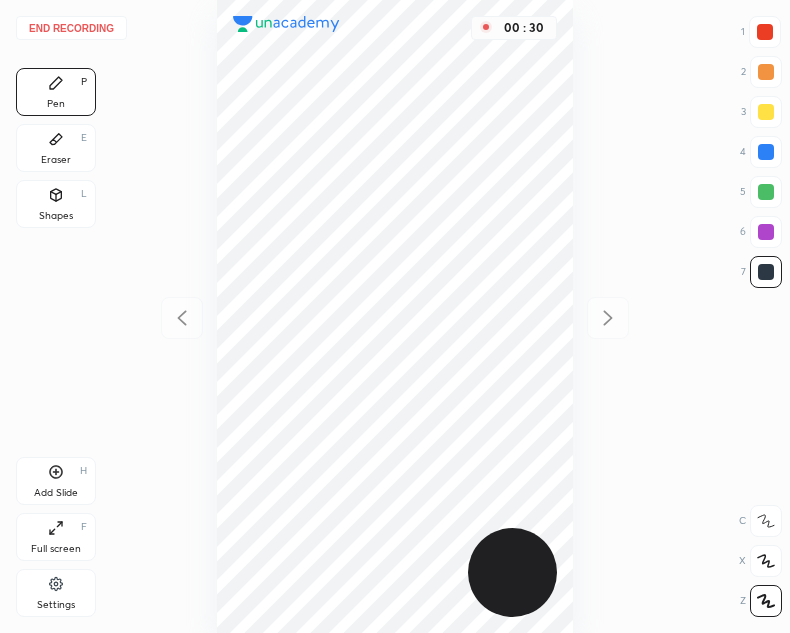 click on "End recording" at bounding box center [71, 28] 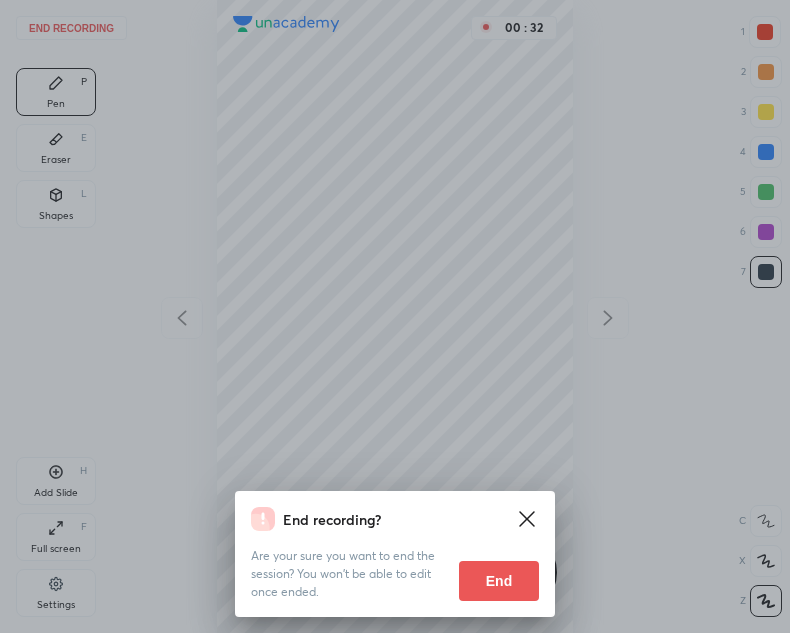 click on "End" at bounding box center [499, 581] 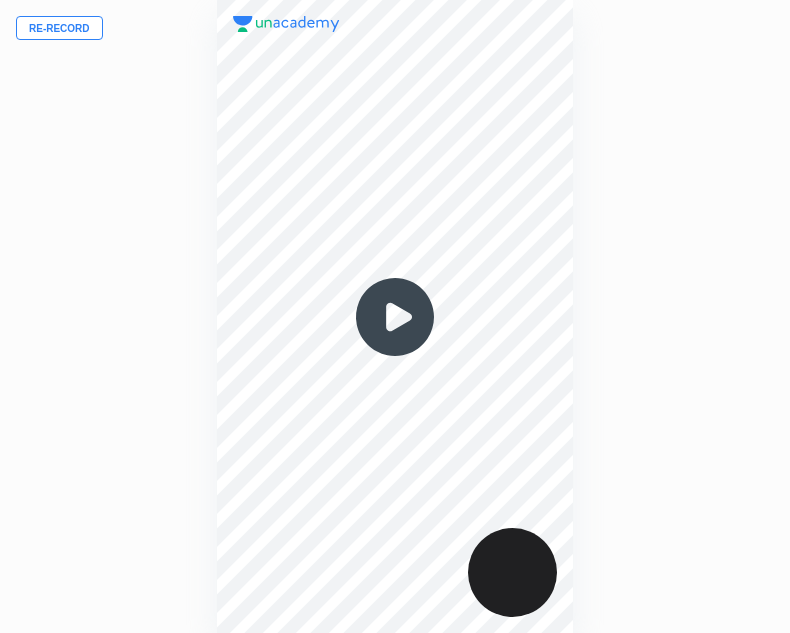 click on "Re-record" at bounding box center (59, 28) 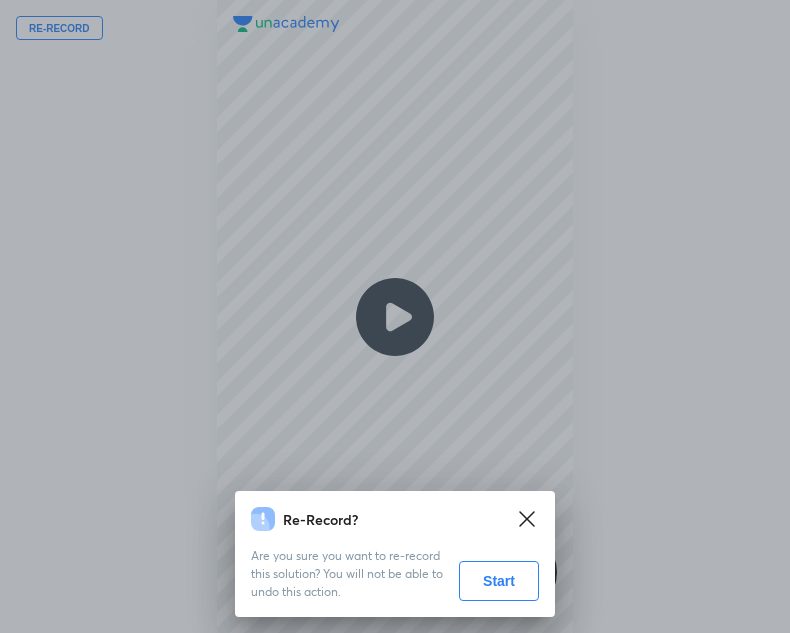 click on "Start" at bounding box center (499, 581) 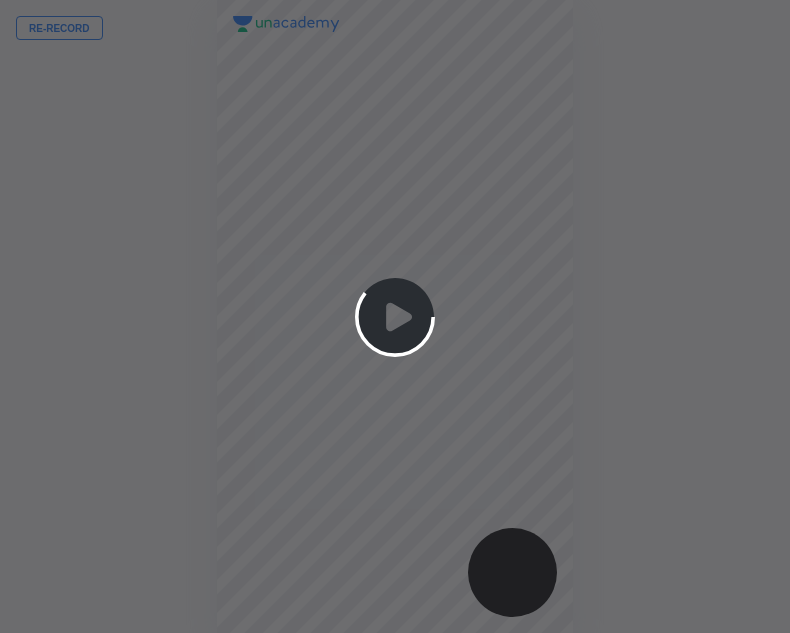 click at bounding box center [395, 316] 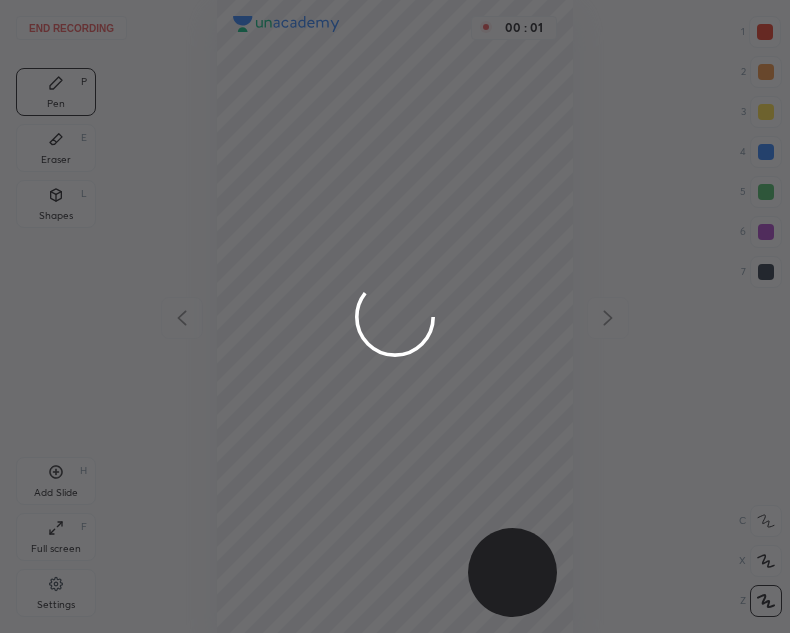drag, startPoint x: 359, startPoint y: 481, endPoint x: 347, endPoint y: 482, distance: 12.0415945 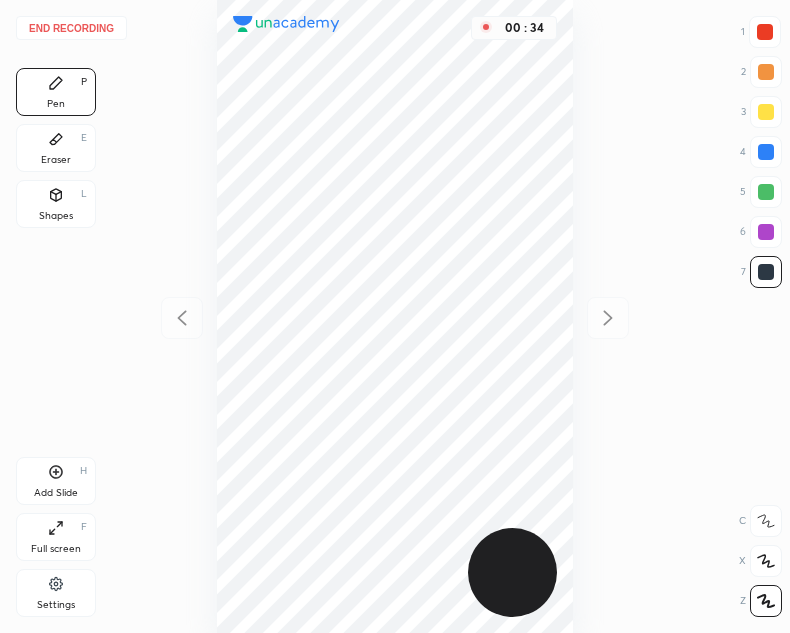 click at bounding box center [765, 32] 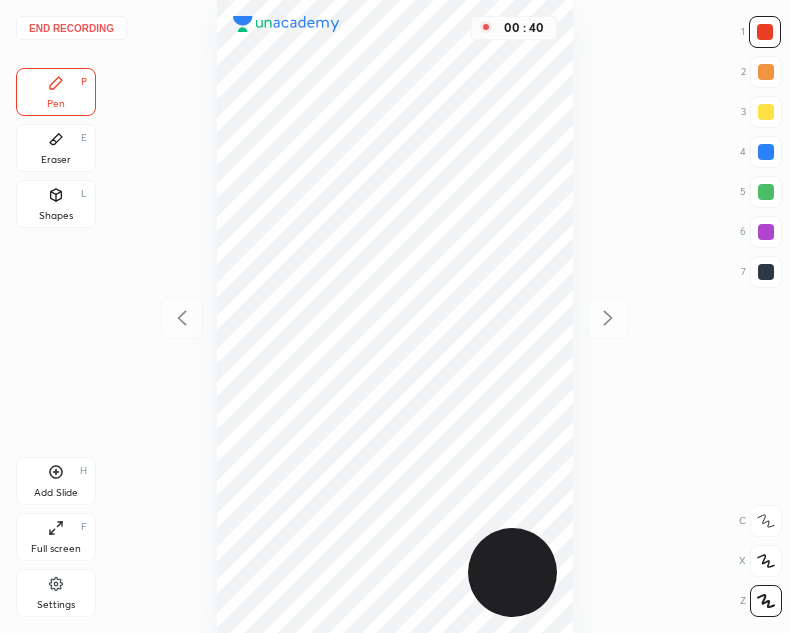 click at bounding box center (766, 272) 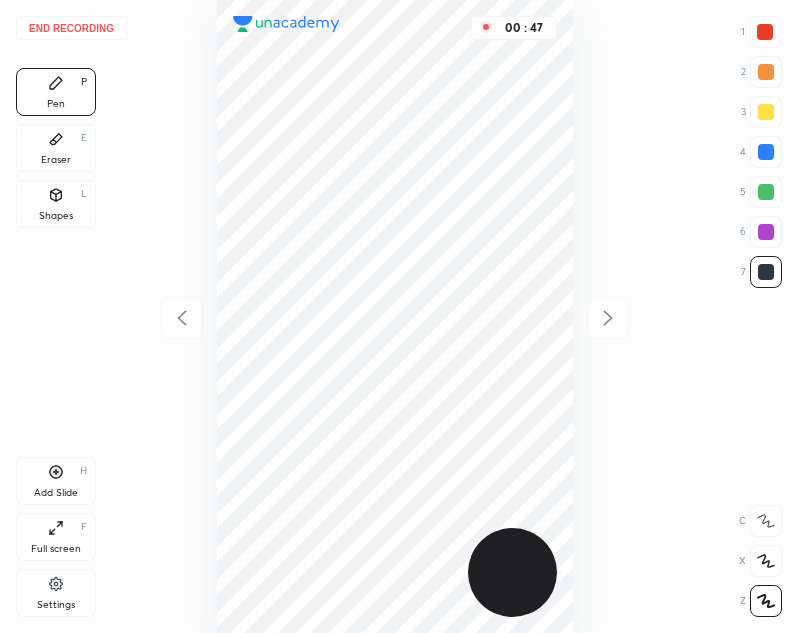 click at bounding box center [766, 152] 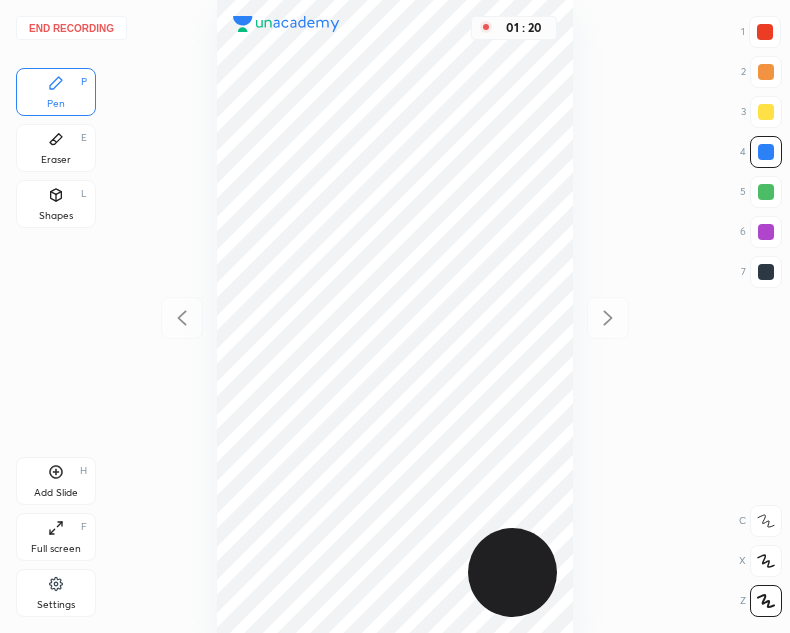 click 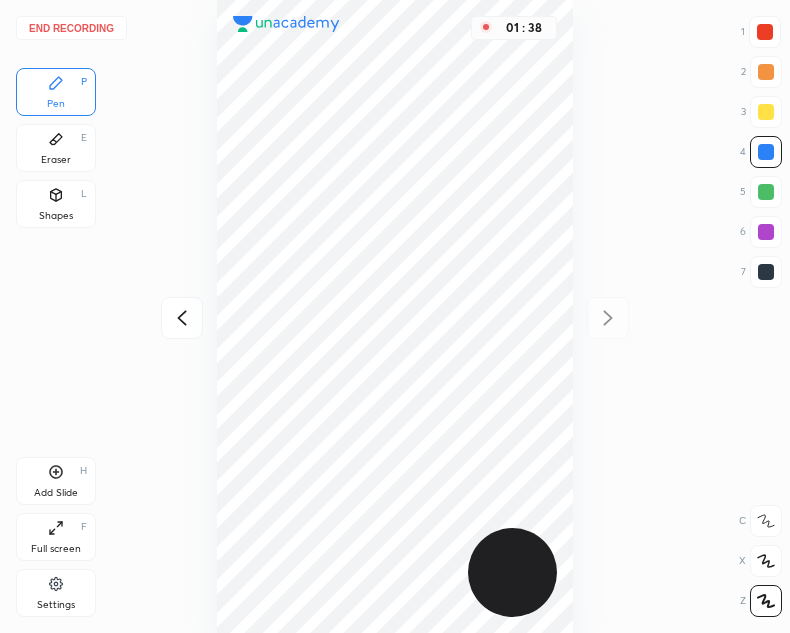 drag, startPoint x: 764, startPoint y: 27, endPoint x: 620, endPoint y: 48, distance: 145.5232 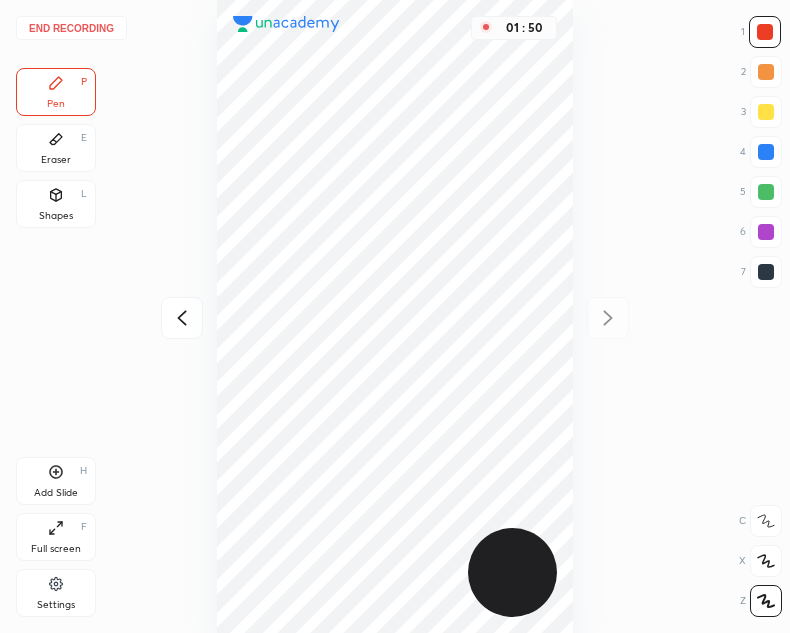 click at bounding box center (766, 152) 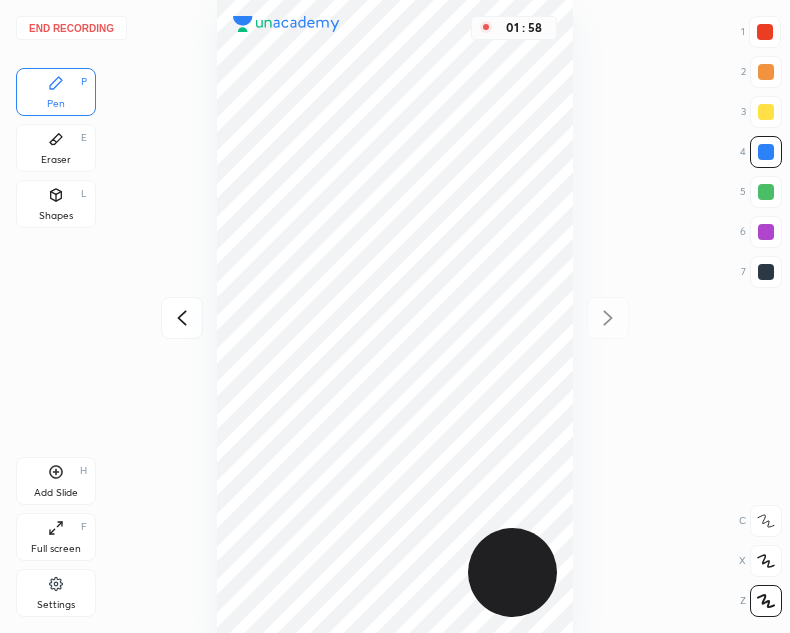 drag, startPoint x: 768, startPoint y: 230, endPoint x: 590, endPoint y: 276, distance: 183.84776 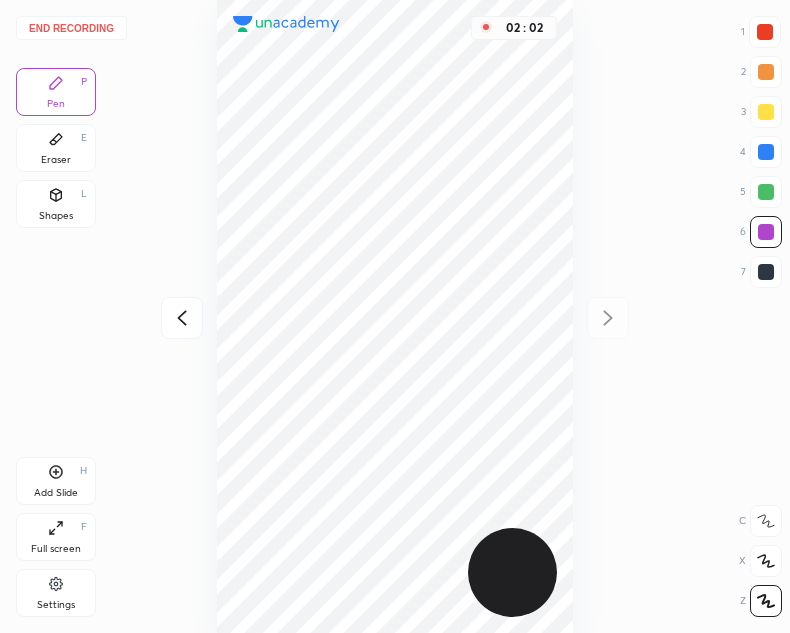 click on "Eraser" at bounding box center (56, 160) 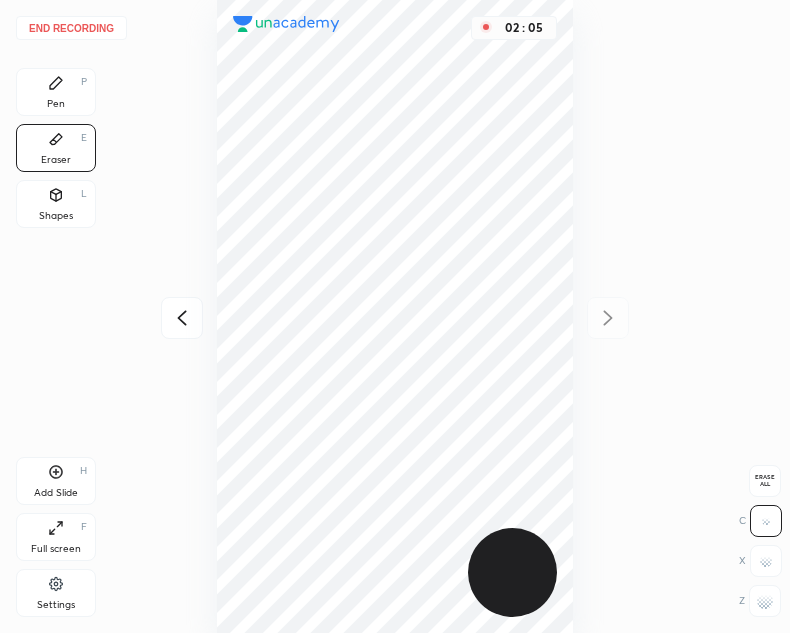 drag, startPoint x: 60, startPoint y: 85, endPoint x: 86, endPoint y: 125, distance: 47.707443 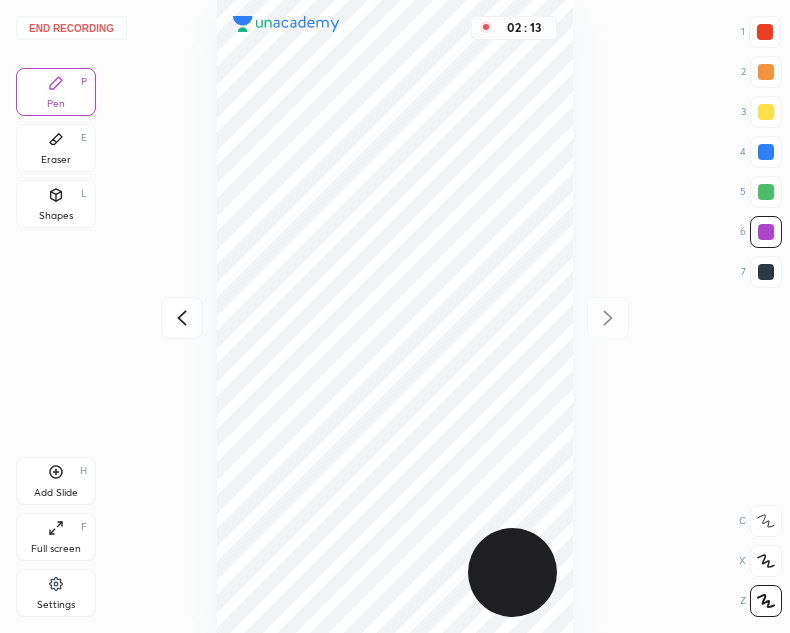 drag, startPoint x: 177, startPoint y: 315, endPoint x: 183, endPoint y: 350, distance: 35.510563 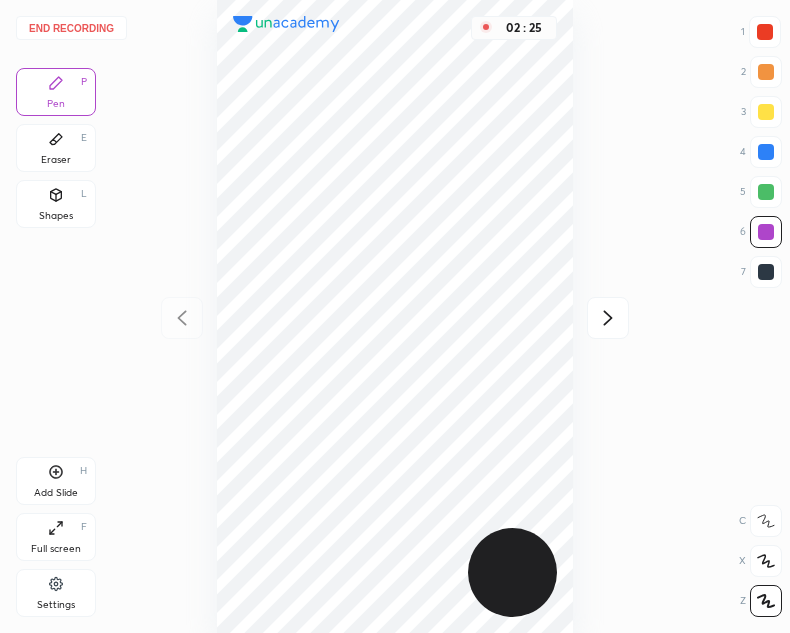 drag, startPoint x: 608, startPoint y: 319, endPoint x: 589, endPoint y: 337, distance: 26.172504 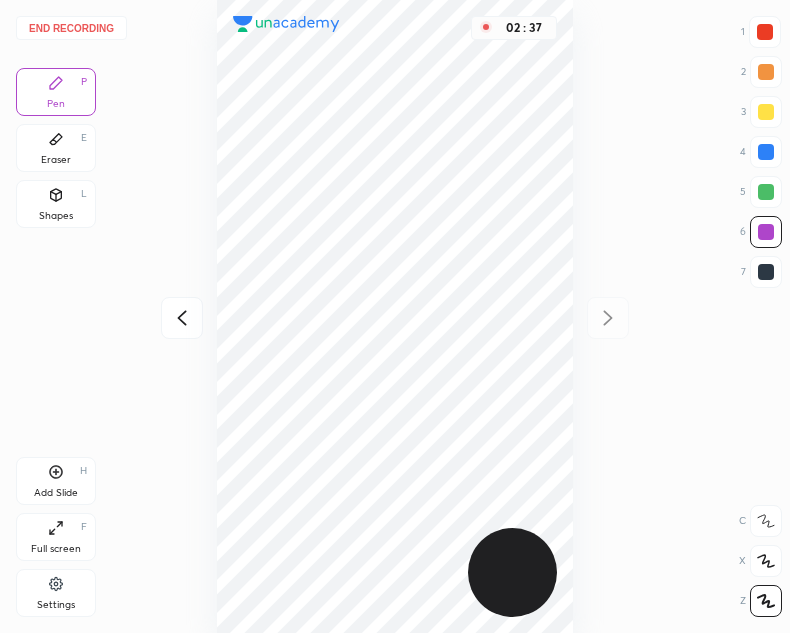 click on "Add Slide H" at bounding box center [56, 481] 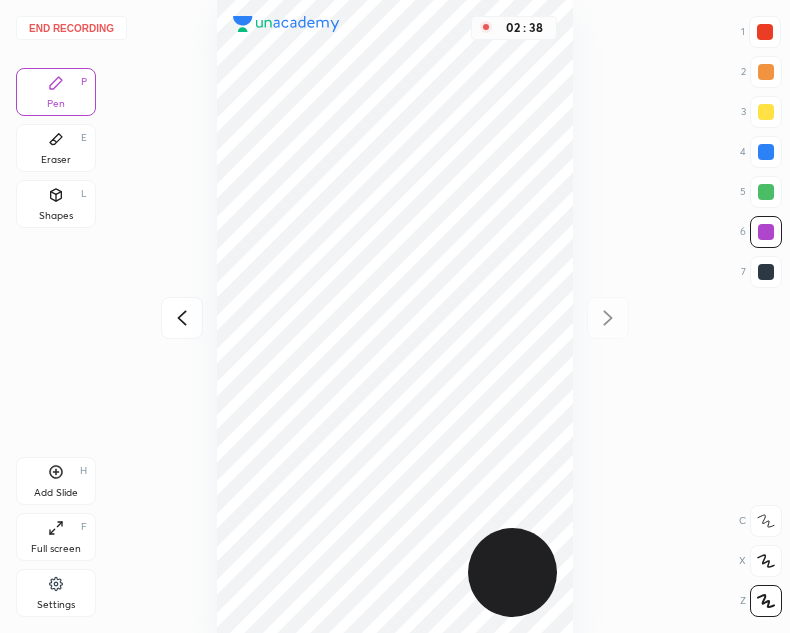 click at bounding box center [766, 272] 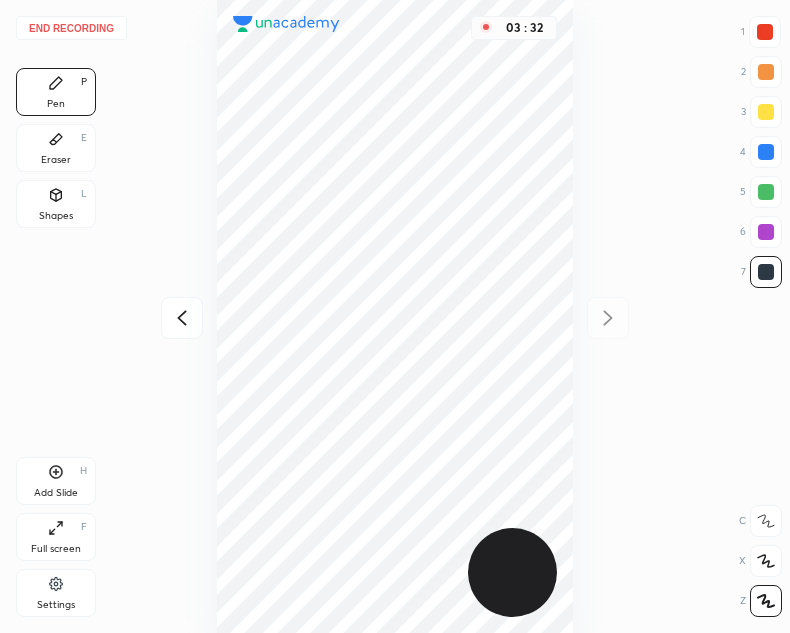 click at bounding box center [765, 32] 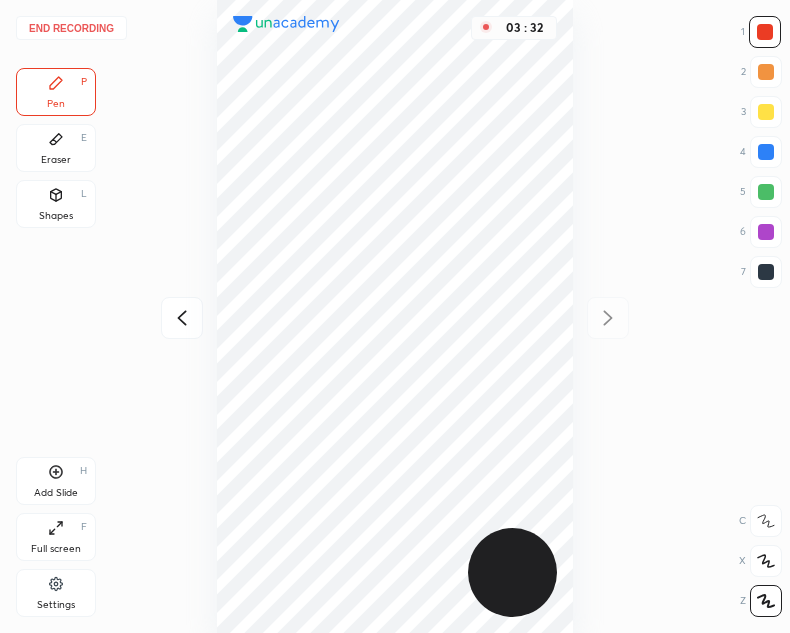 click 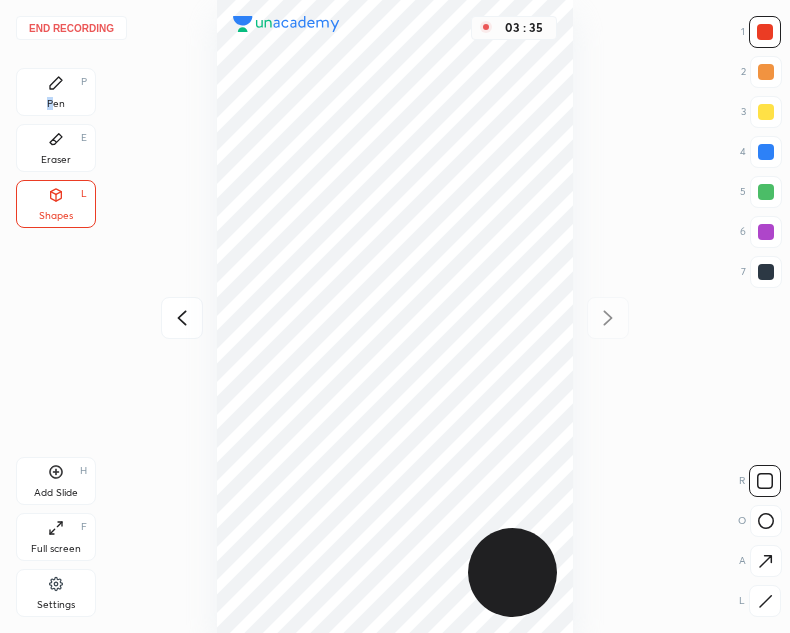 drag, startPoint x: 53, startPoint y: 94, endPoint x: 61, endPoint y: 78, distance: 17.888544 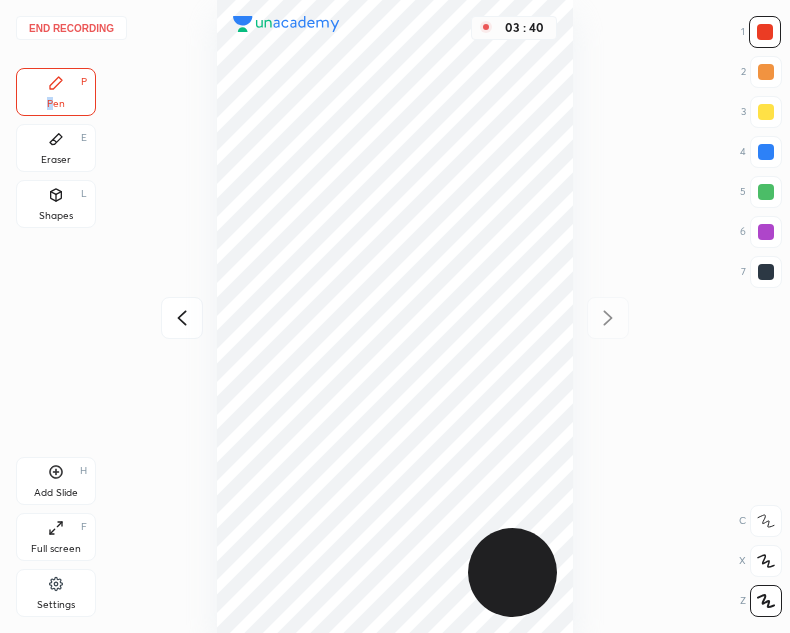 click on "End recording" at bounding box center [71, 28] 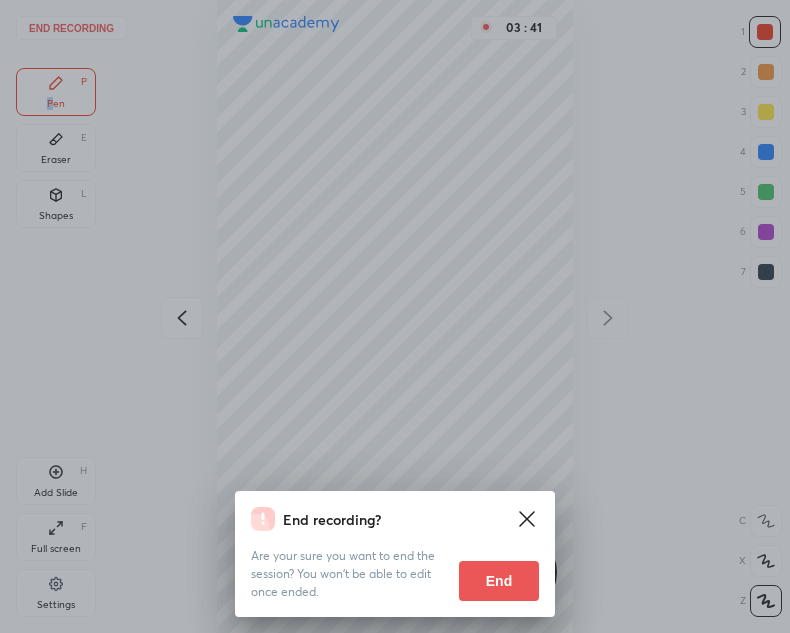 drag, startPoint x: 496, startPoint y: 586, endPoint x: 452, endPoint y: 590, distance: 44.181442 